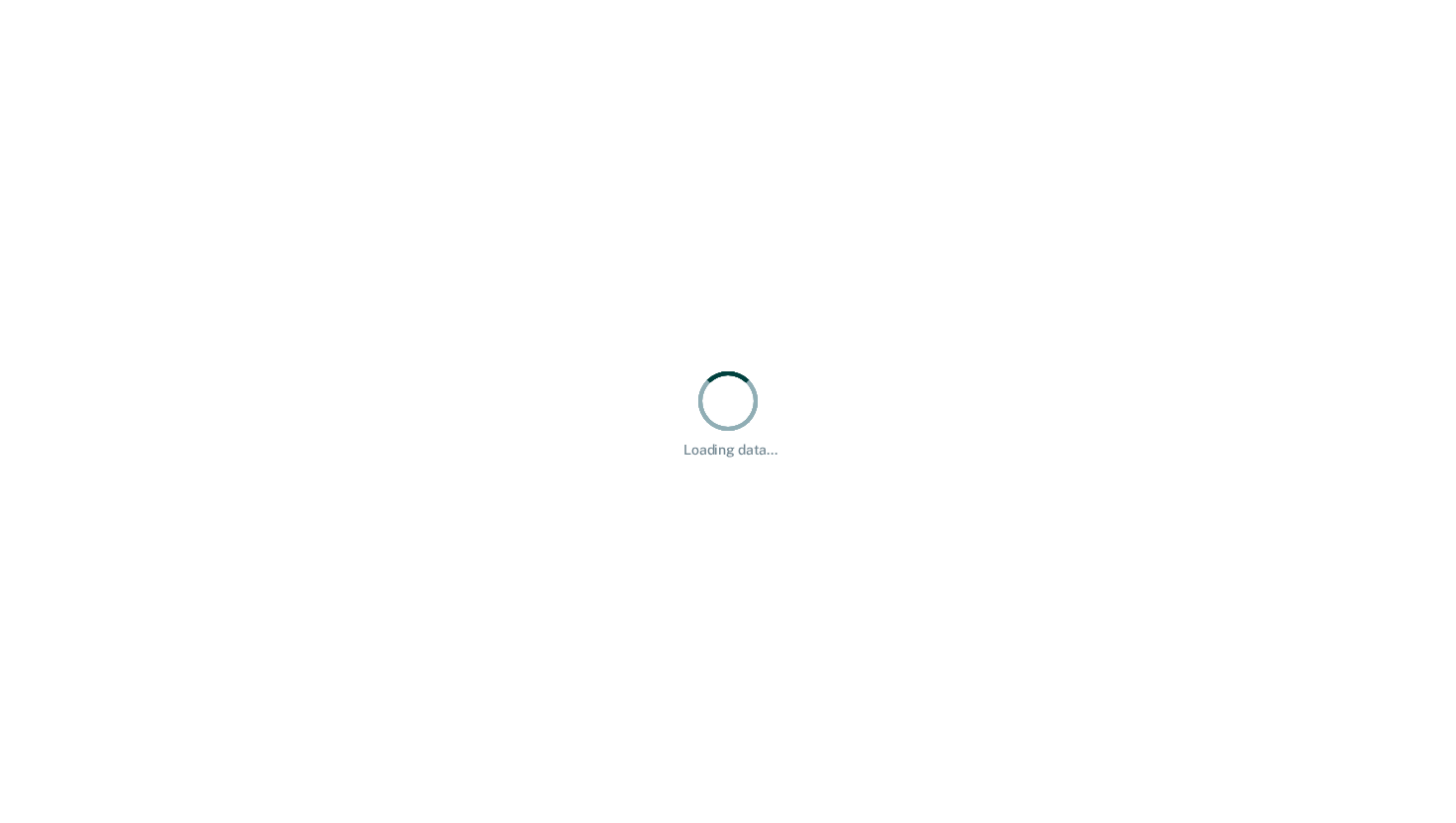 scroll, scrollTop: 0, scrollLeft: 0, axis: both 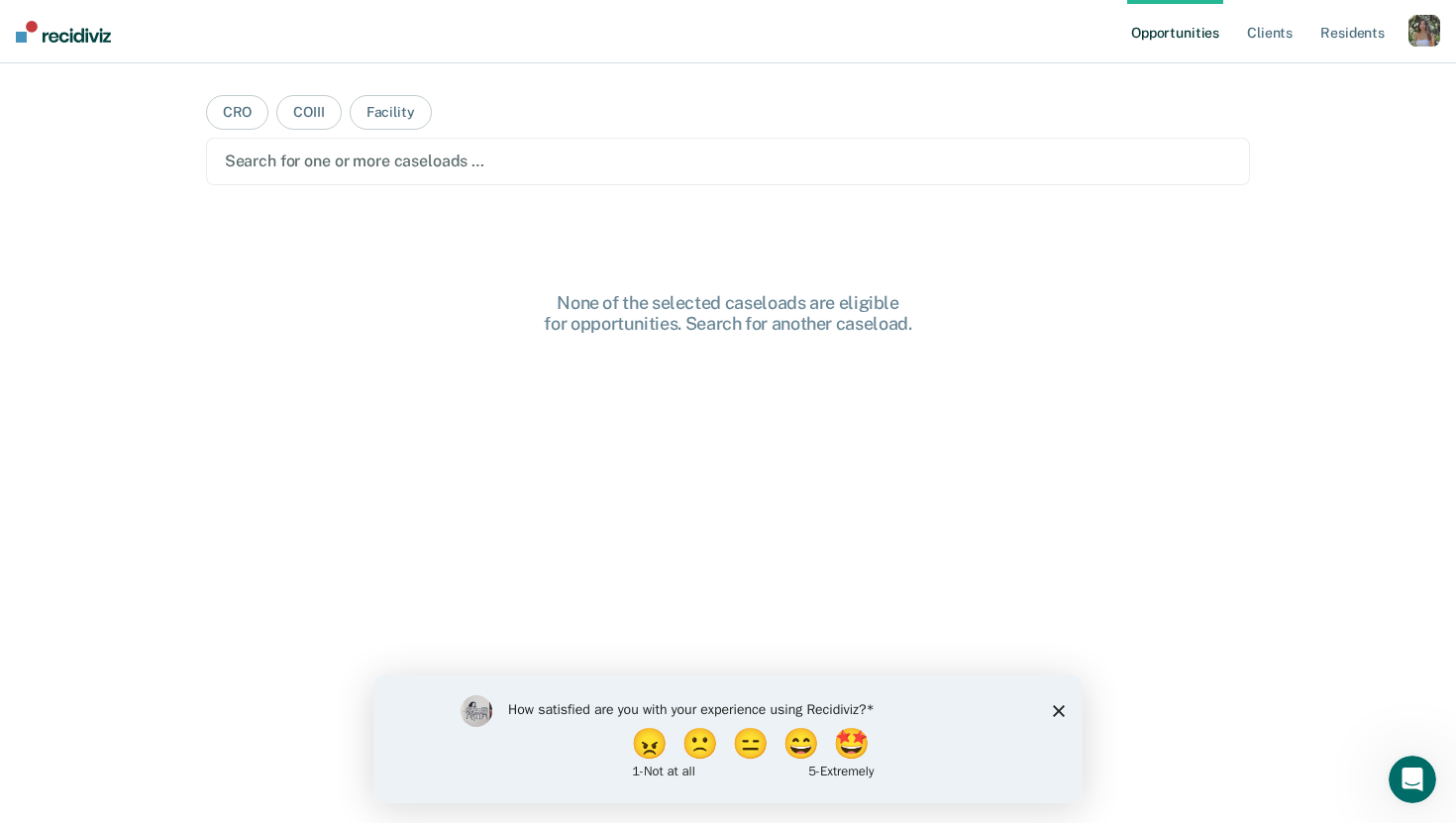 click at bounding box center (1424, 31) 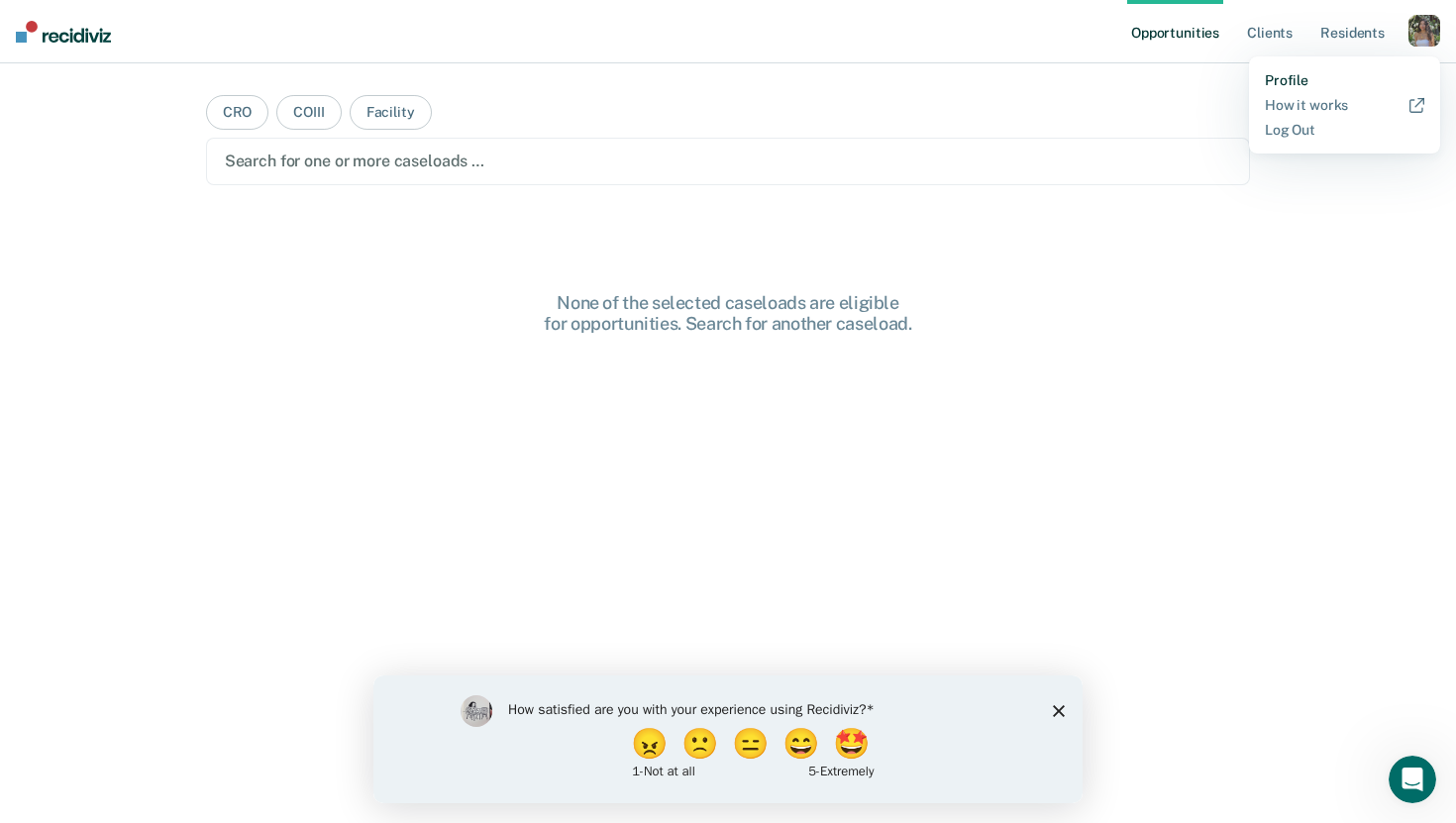 click on "Profile" at bounding box center [1344, 80] 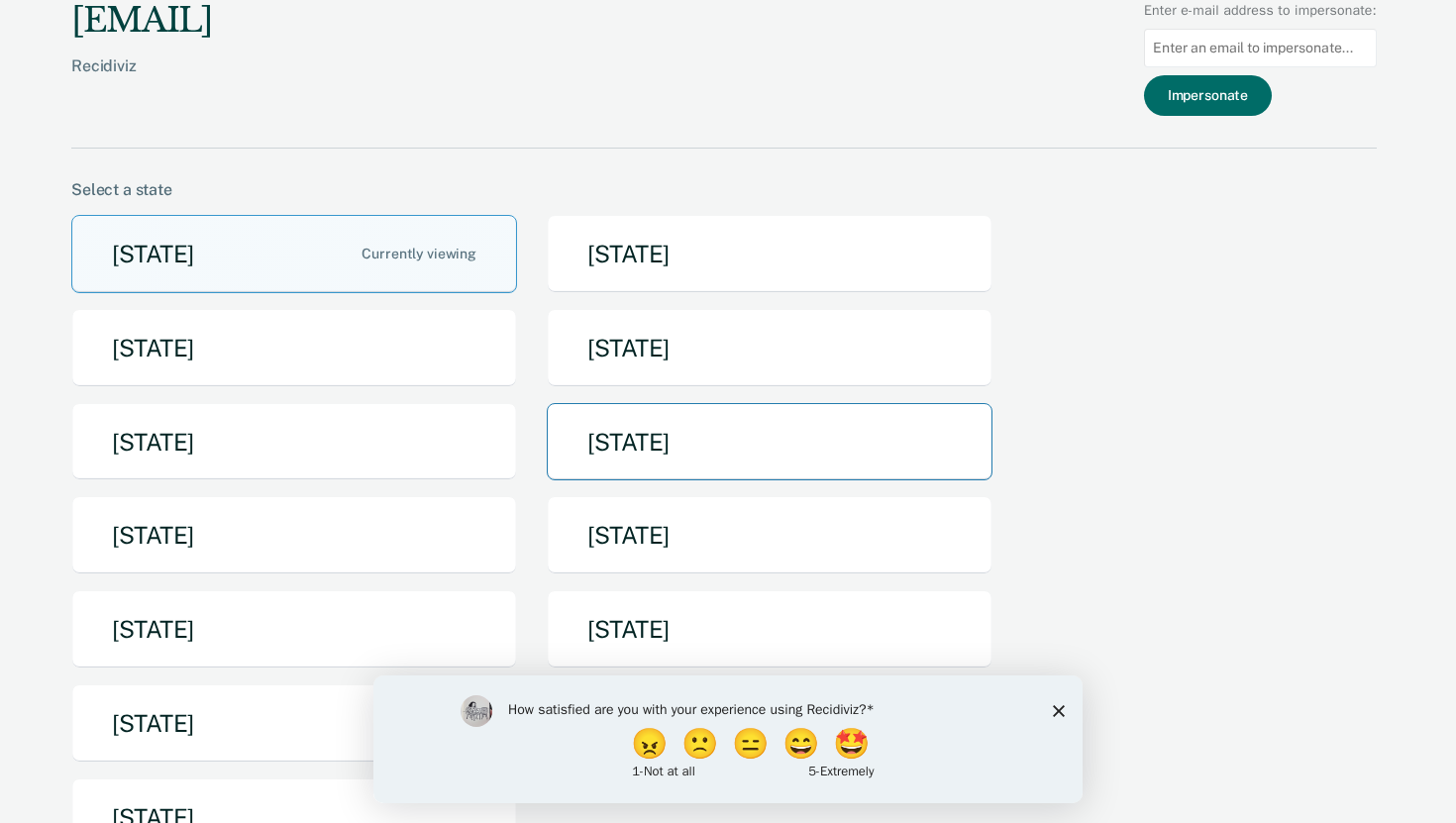 scroll, scrollTop: 252, scrollLeft: 0, axis: vertical 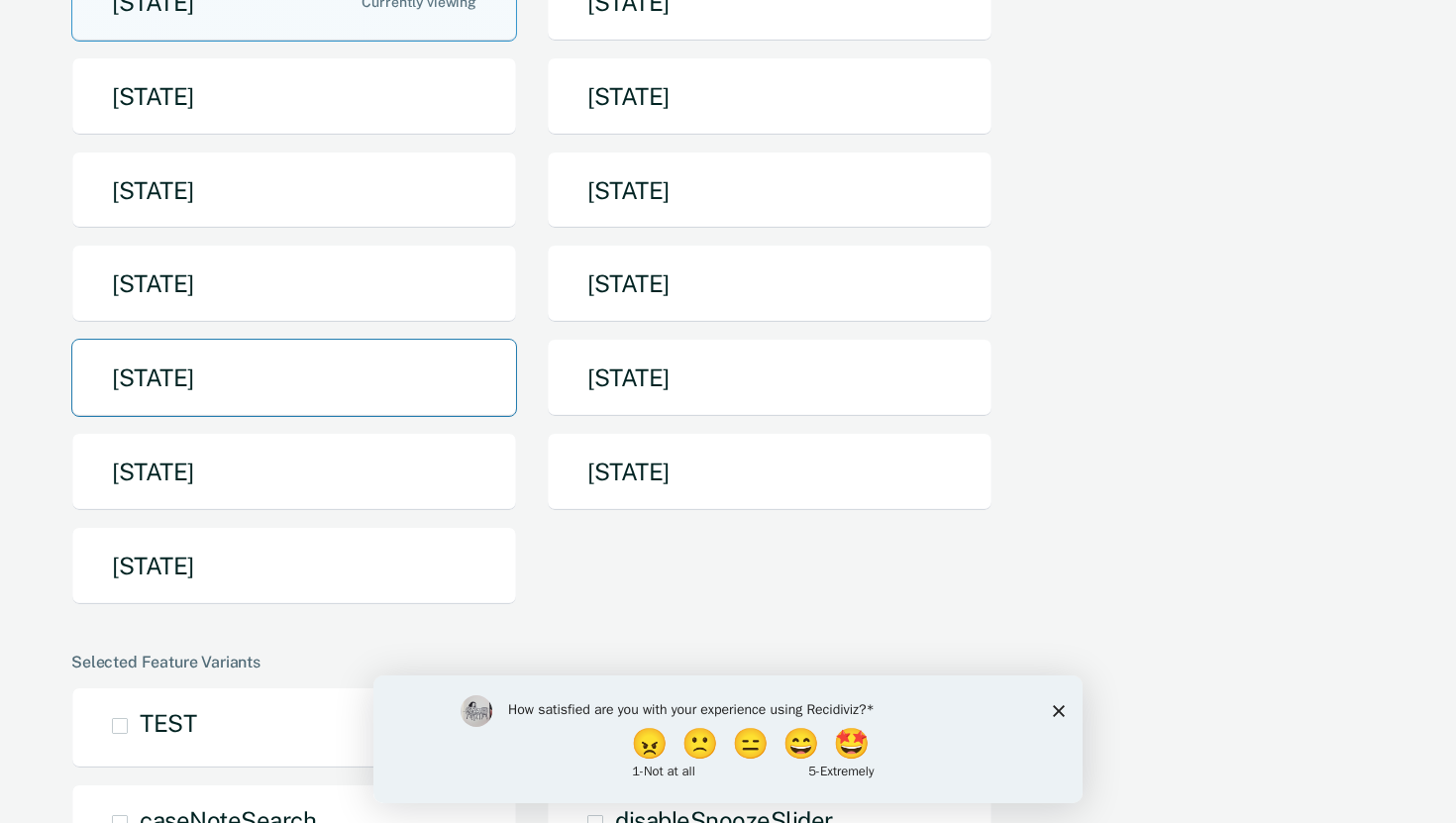 click on "[STATE]" at bounding box center [294, 377] 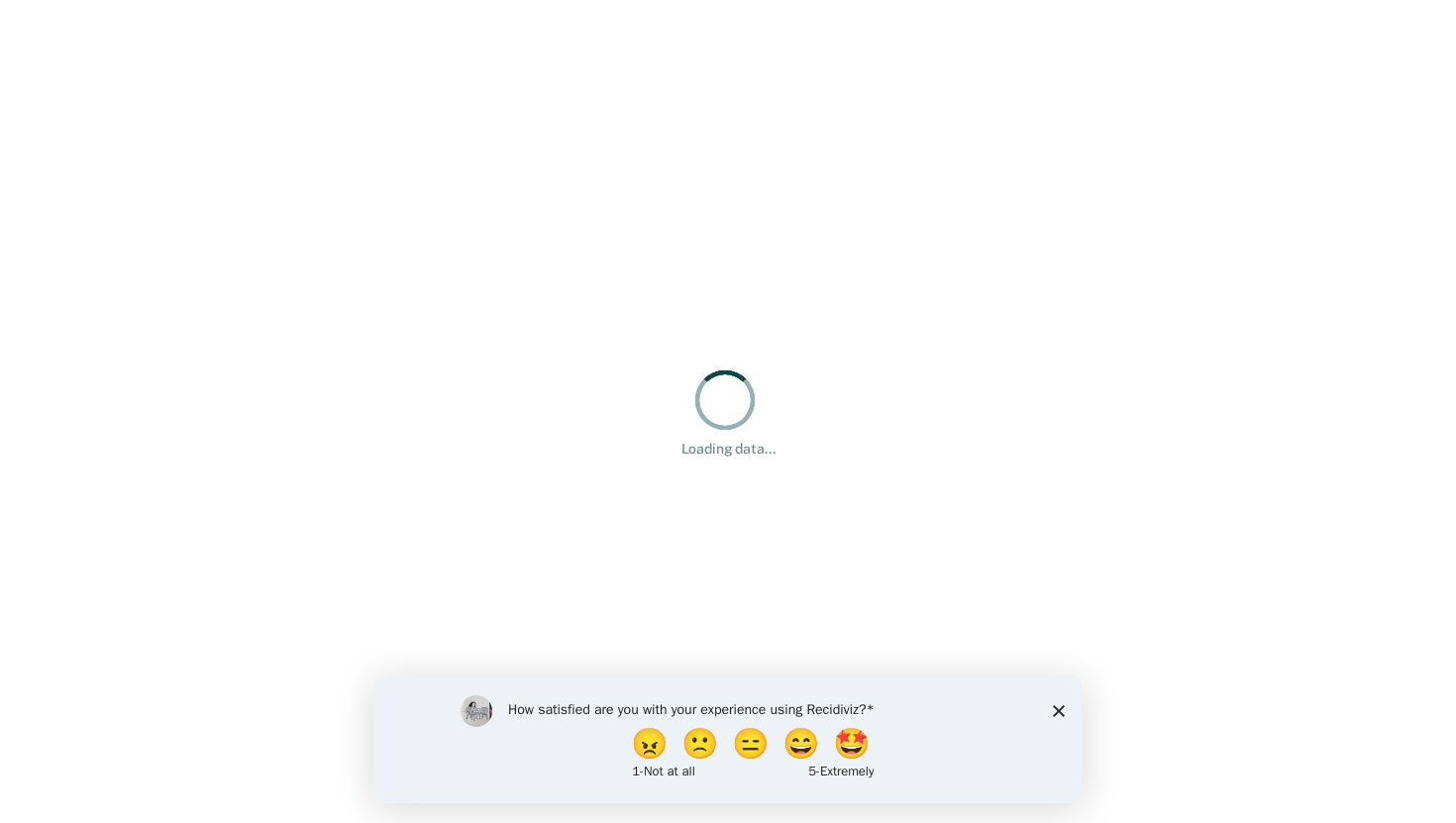 scroll, scrollTop: 0, scrollLeft: 0, axis: both 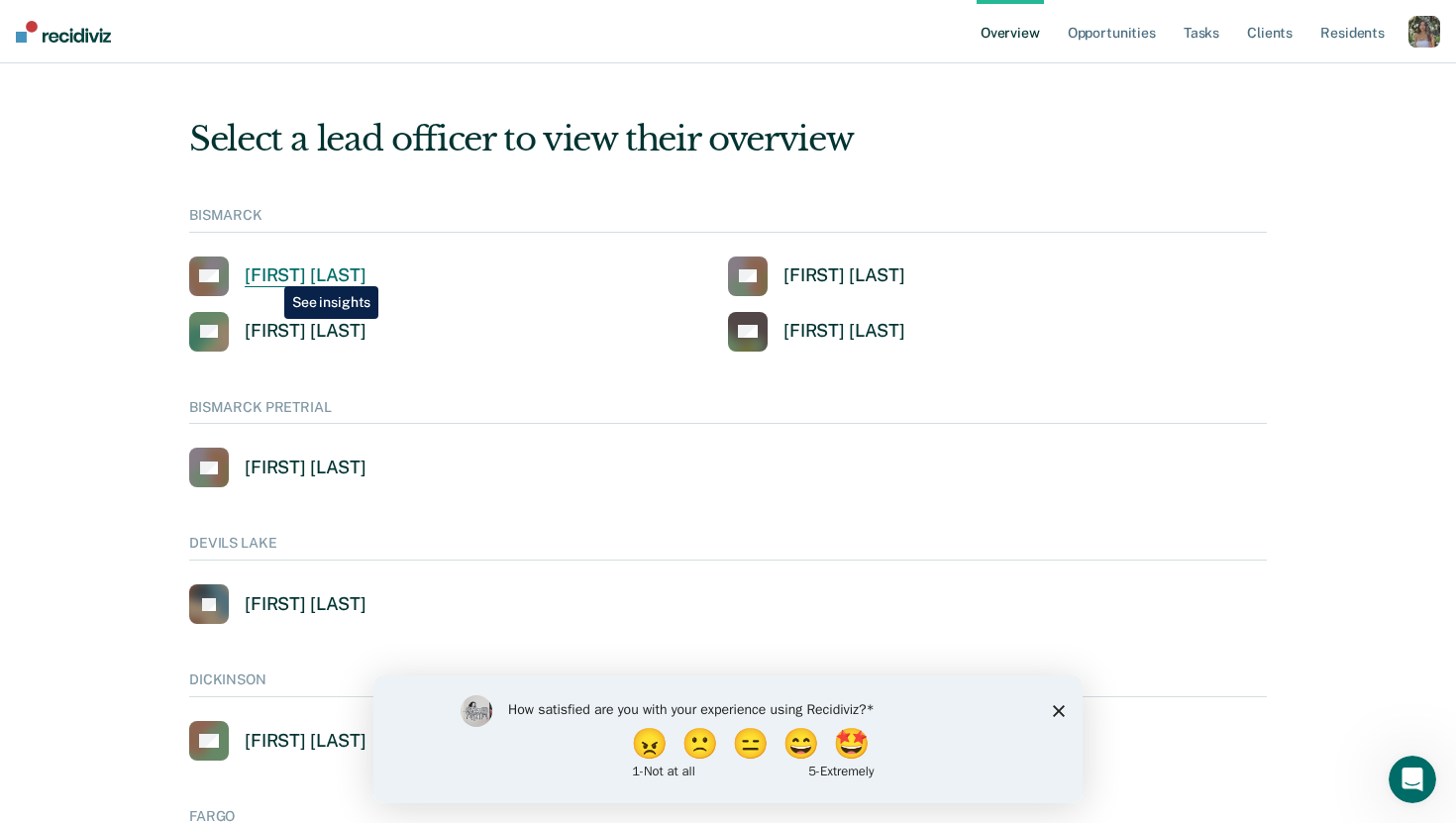 click on "[FIRST] [LAST]" at bounding box center [305, 275] 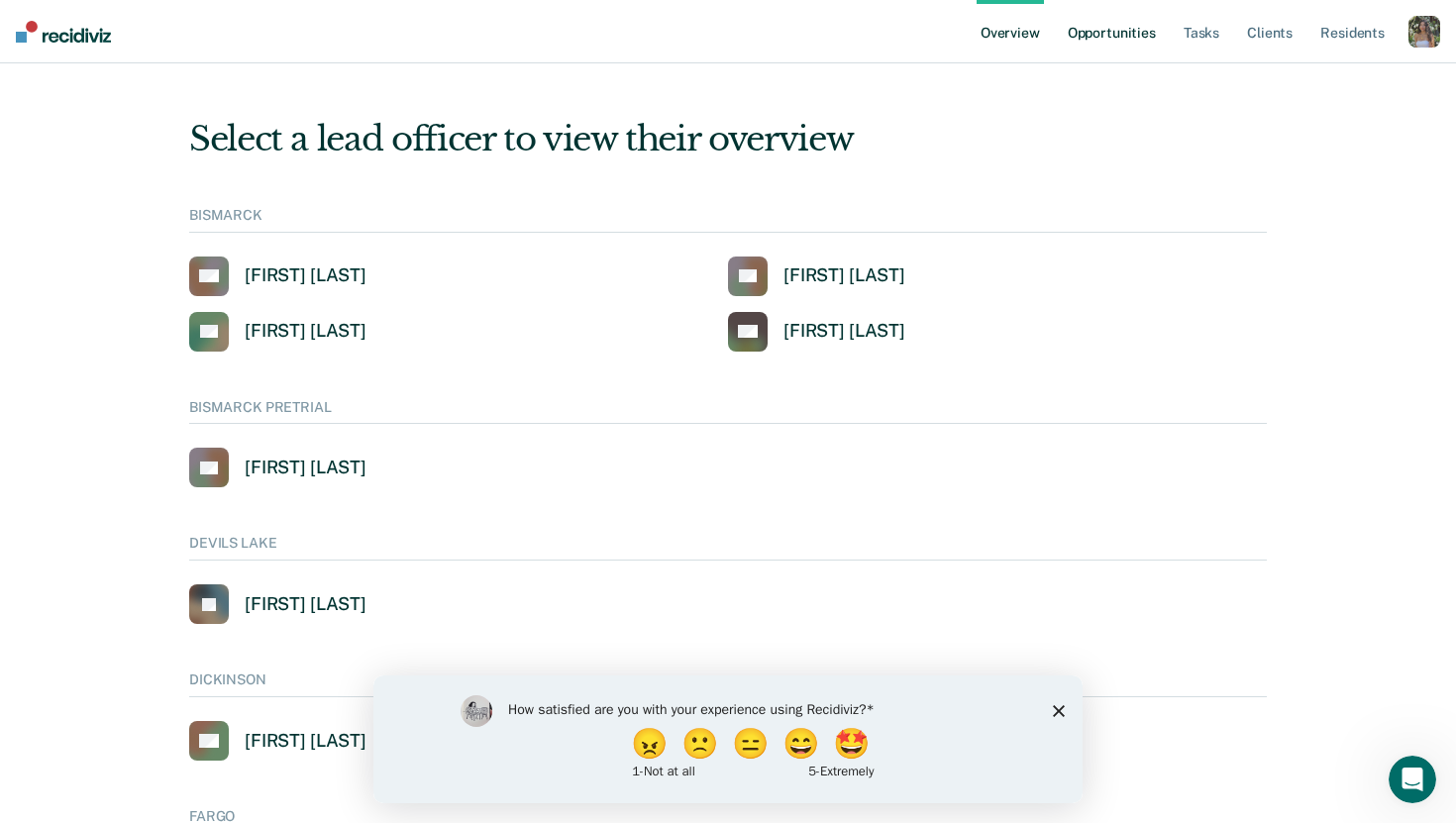 click on "Opportunities" at bounding box center [1111, 32] 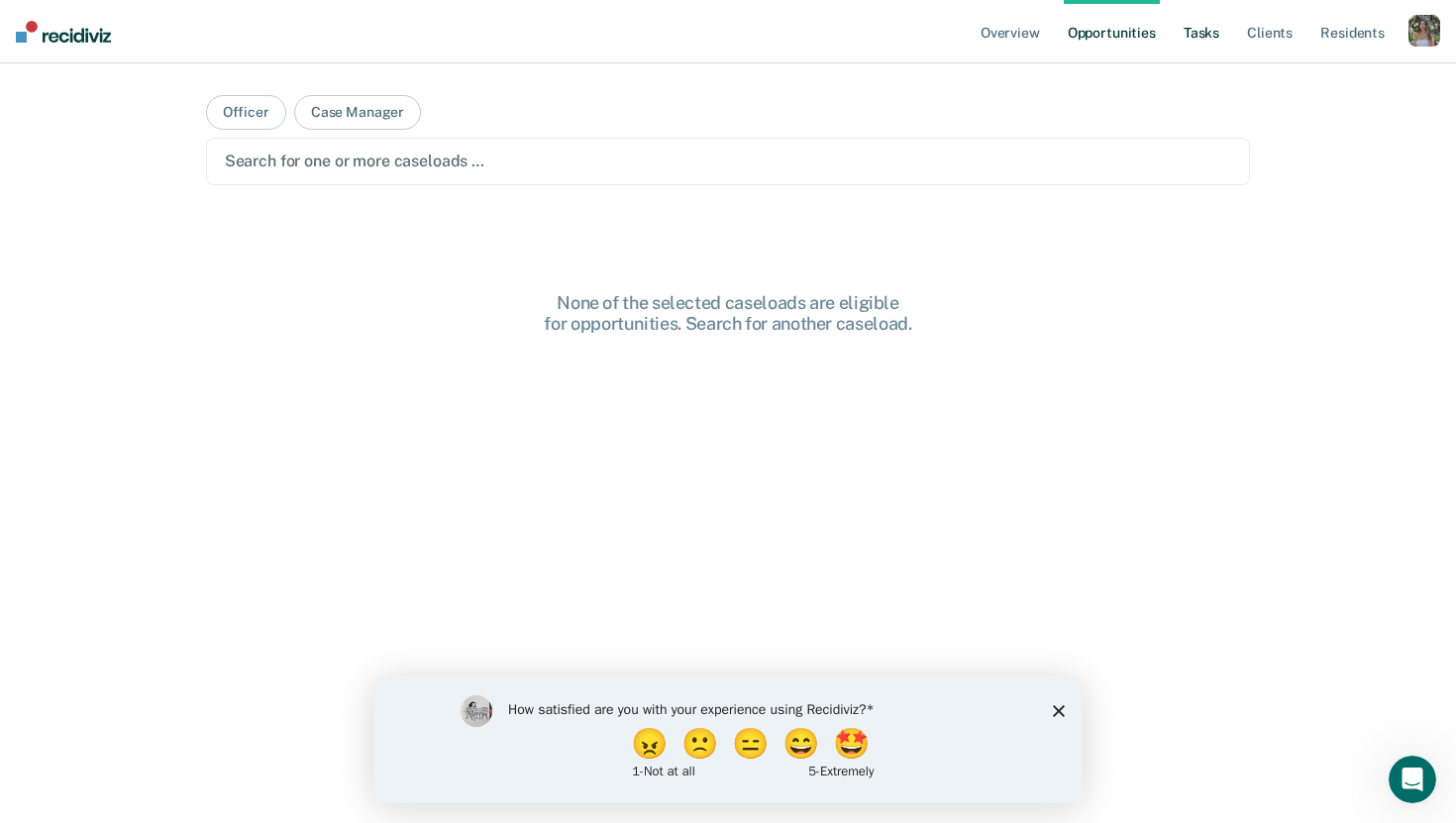 click on "Tasks" at bounding box center (1201, 32) 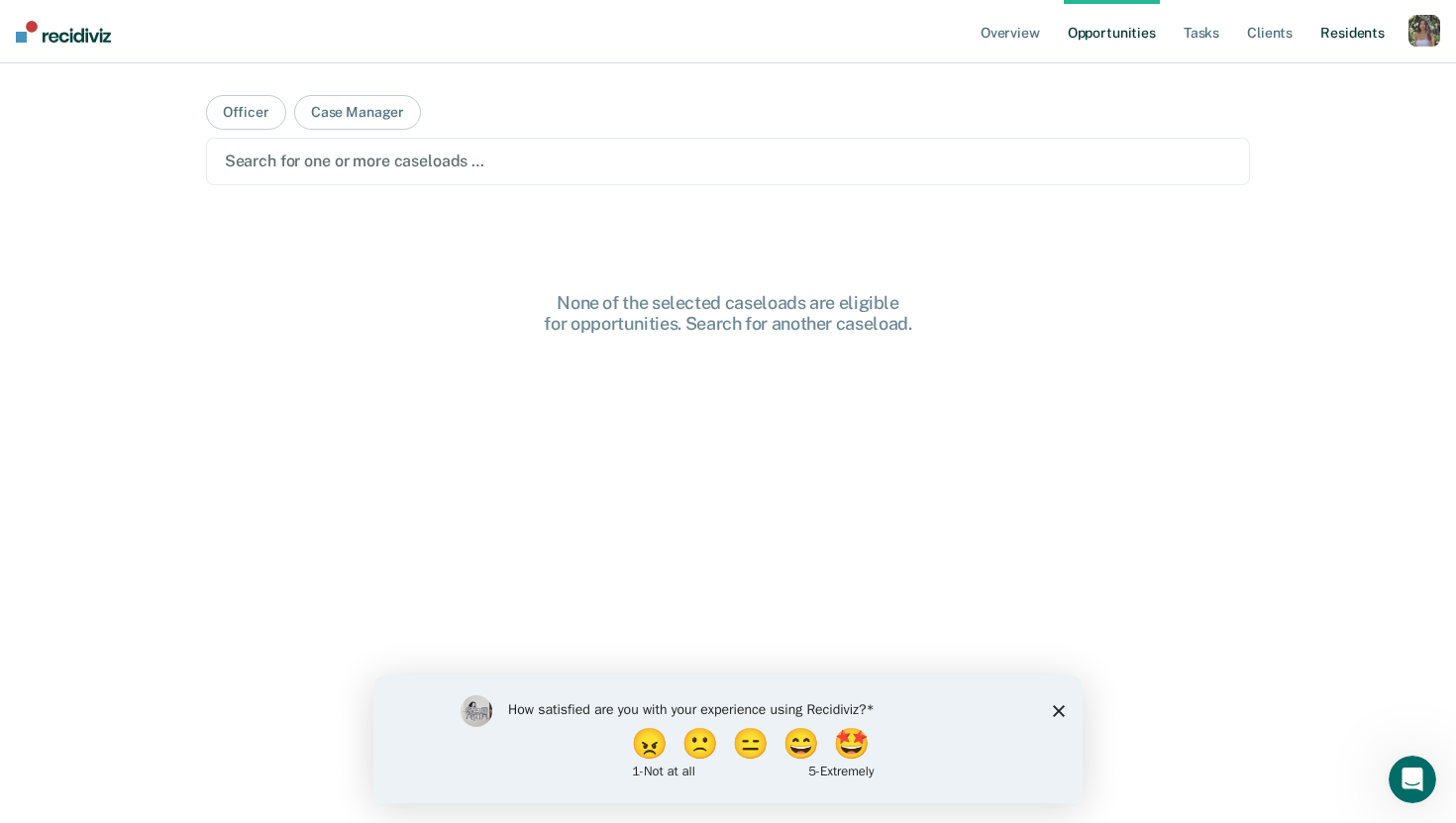 click on "Resident s" at bounding box center [1352, 32] 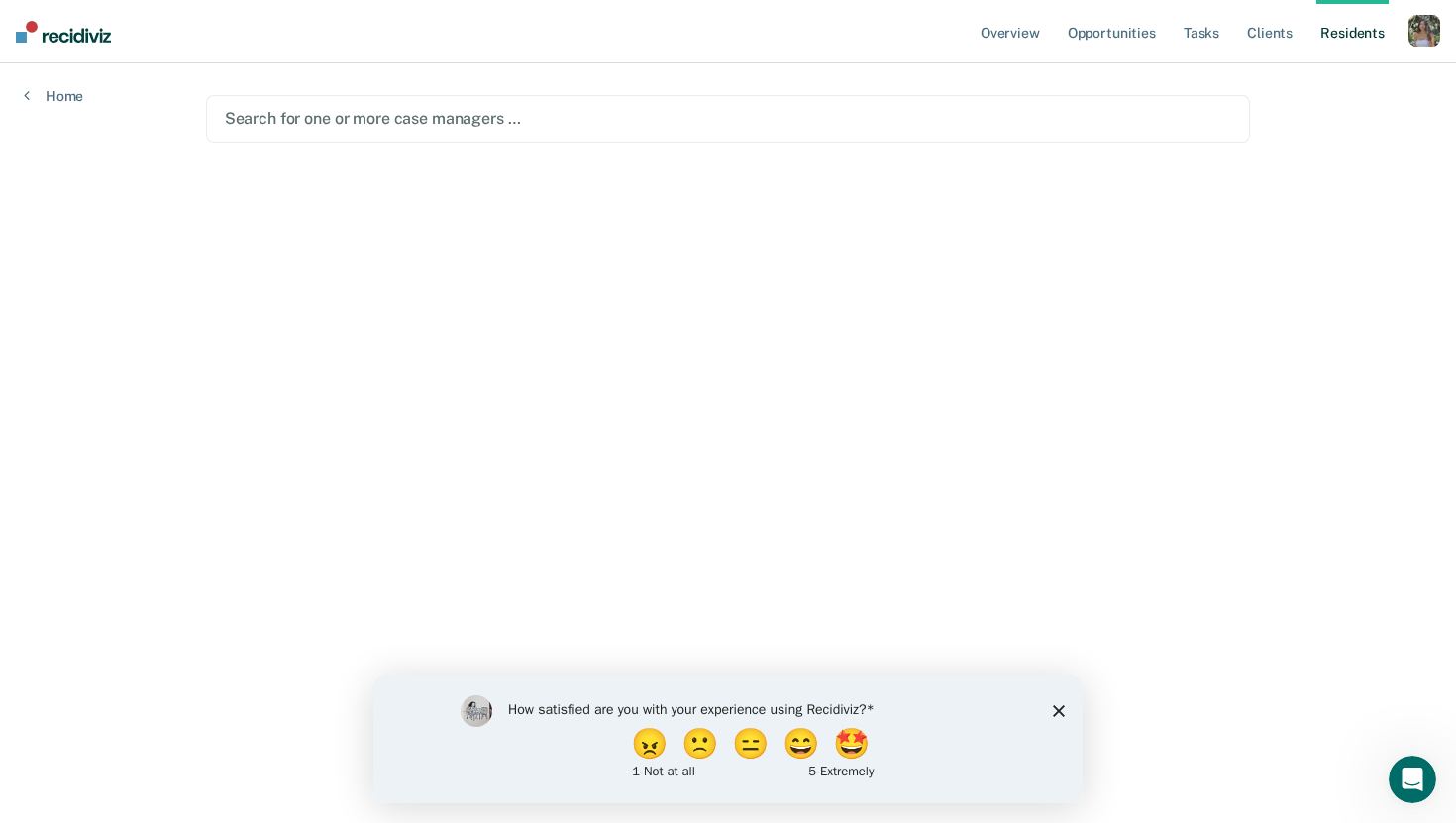click on "Search for one or more case managers …" at bounding box center (728, 419) 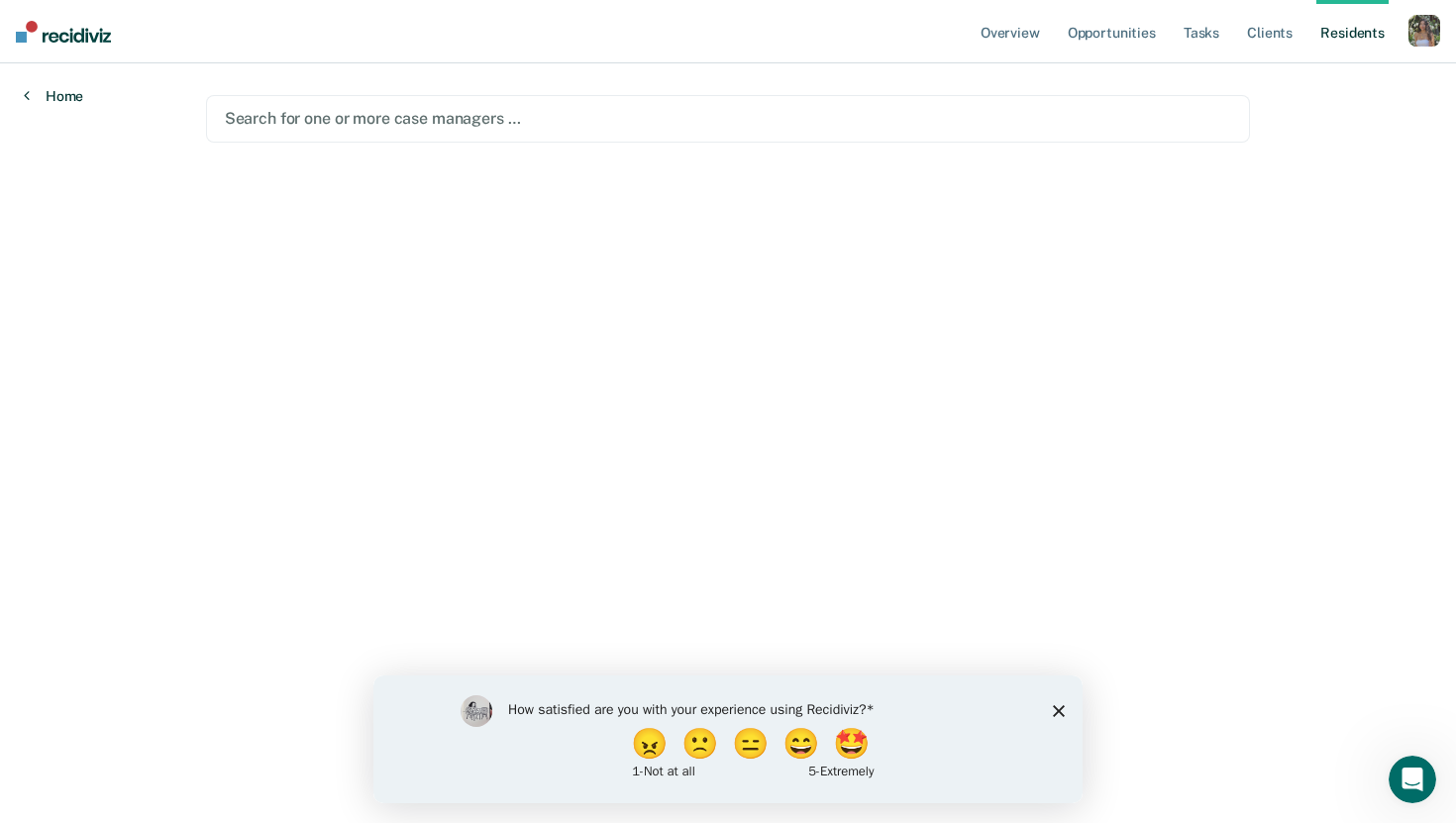 click on "Home" at bounding box center [53, 96] 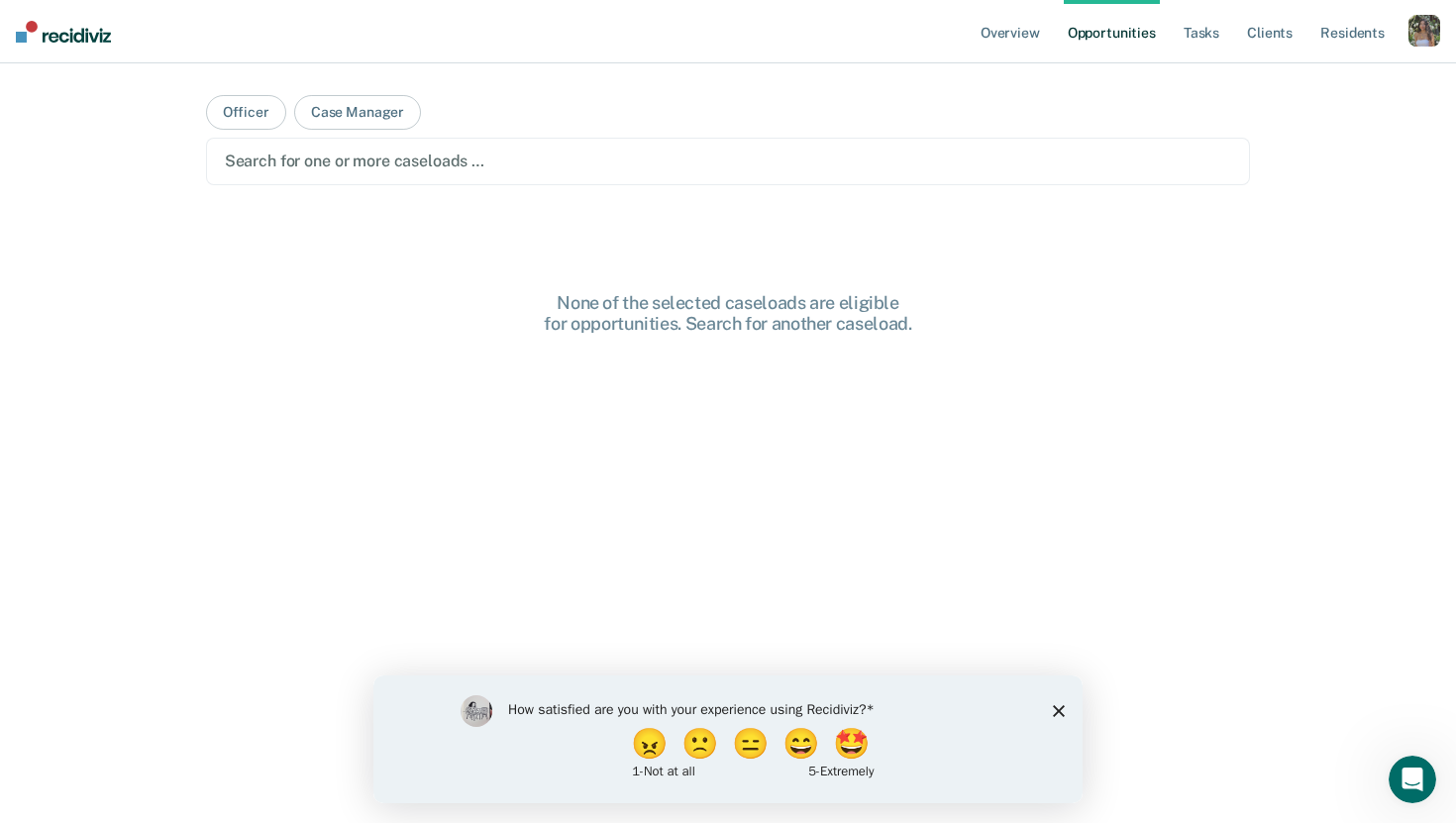 click at bounding box center [1424, 31] 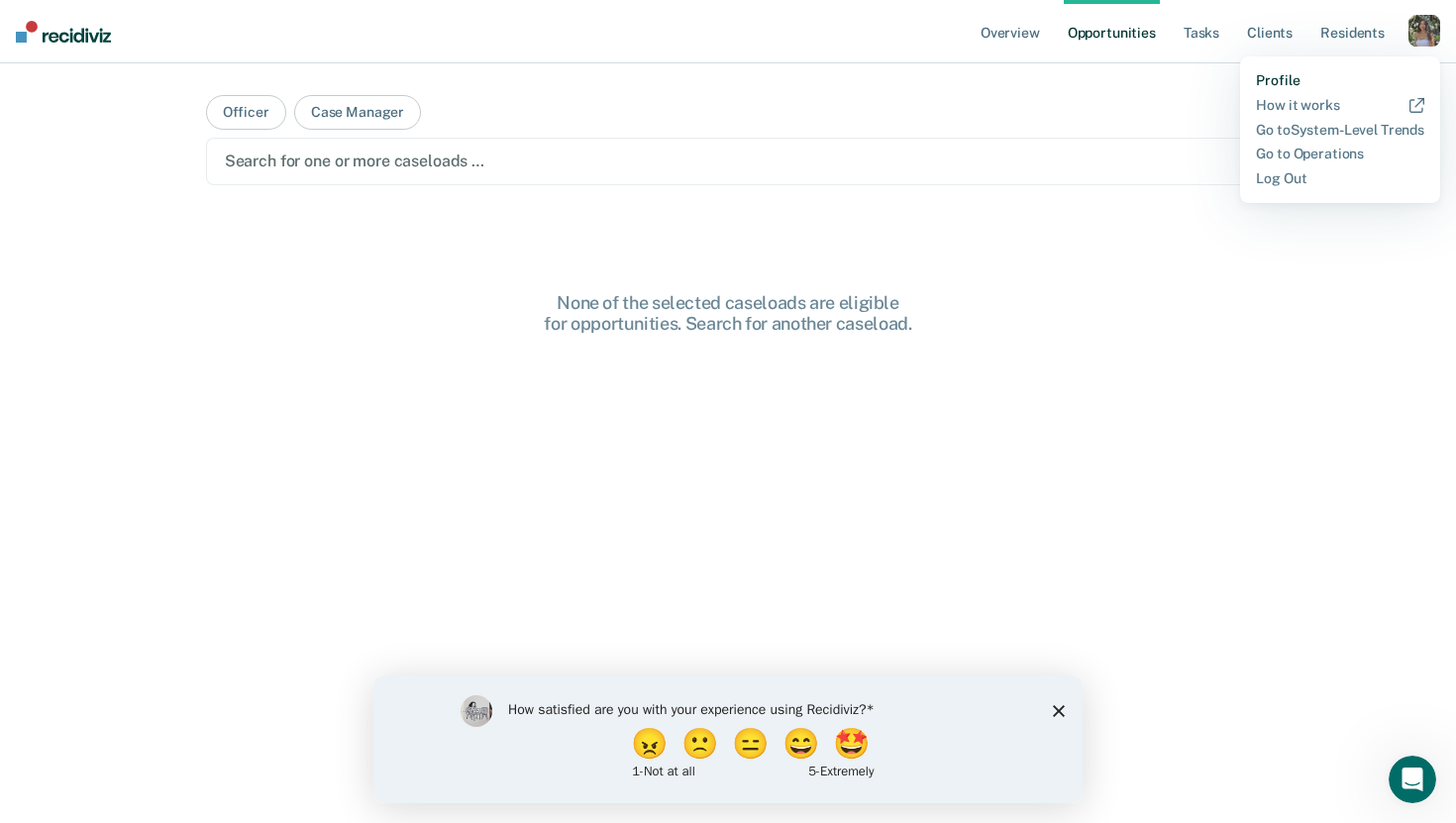 click on "Profile" at bounding box center (1340, 80) 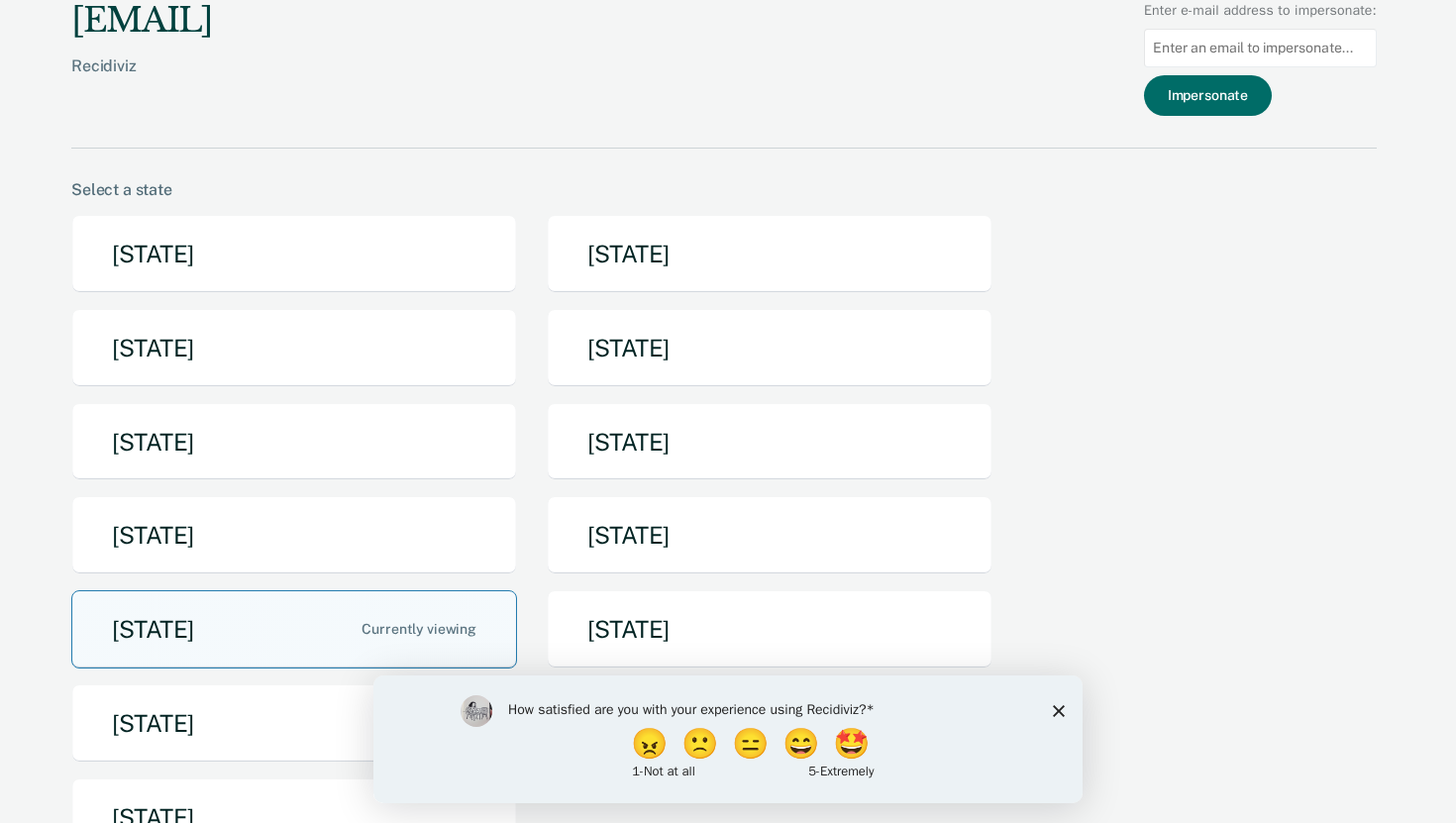 click on "[STATE]" at bounding box center [294, 629] 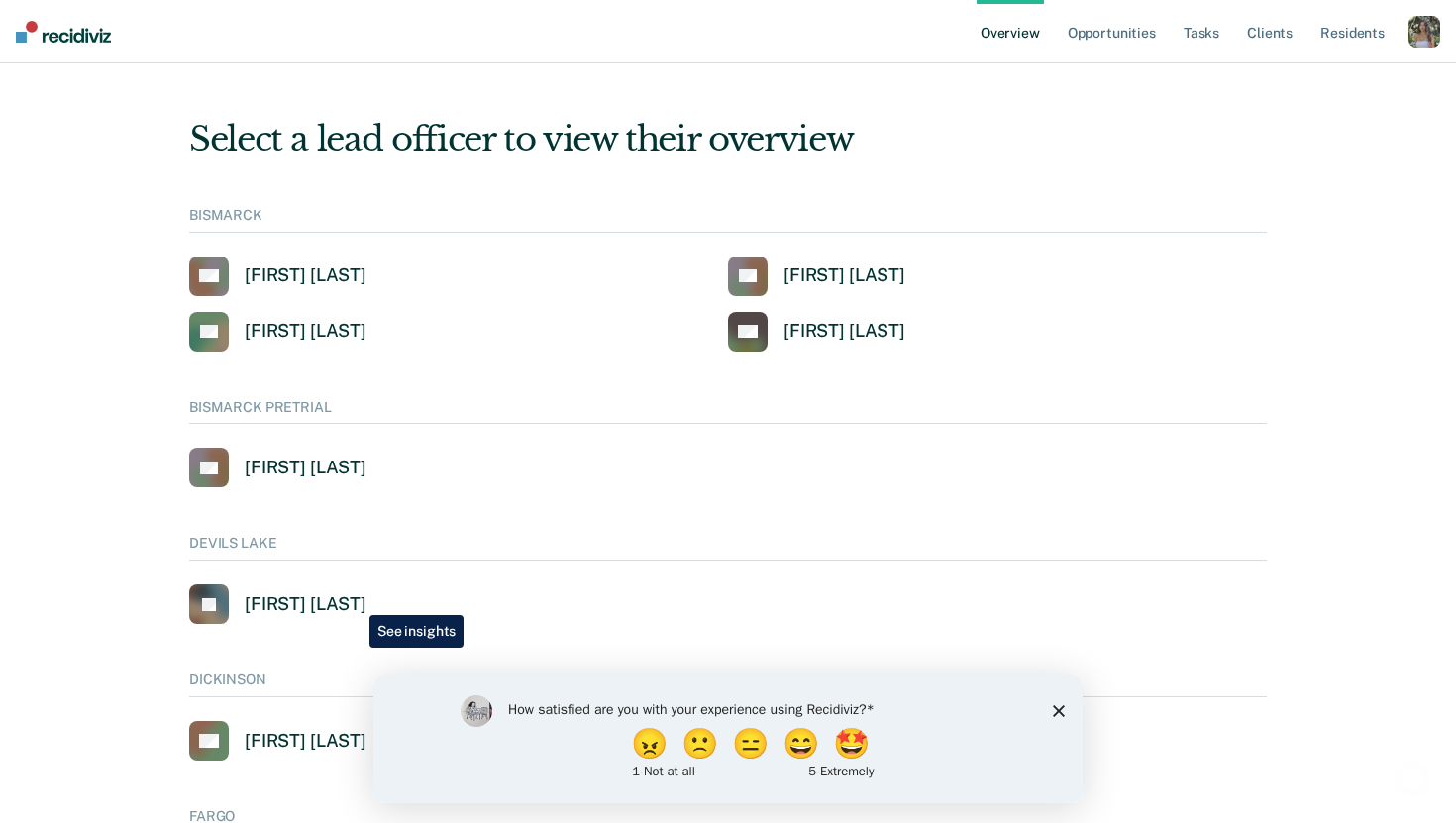 scroll, scrollTop: 0, scrollLeft: 0, axis: both 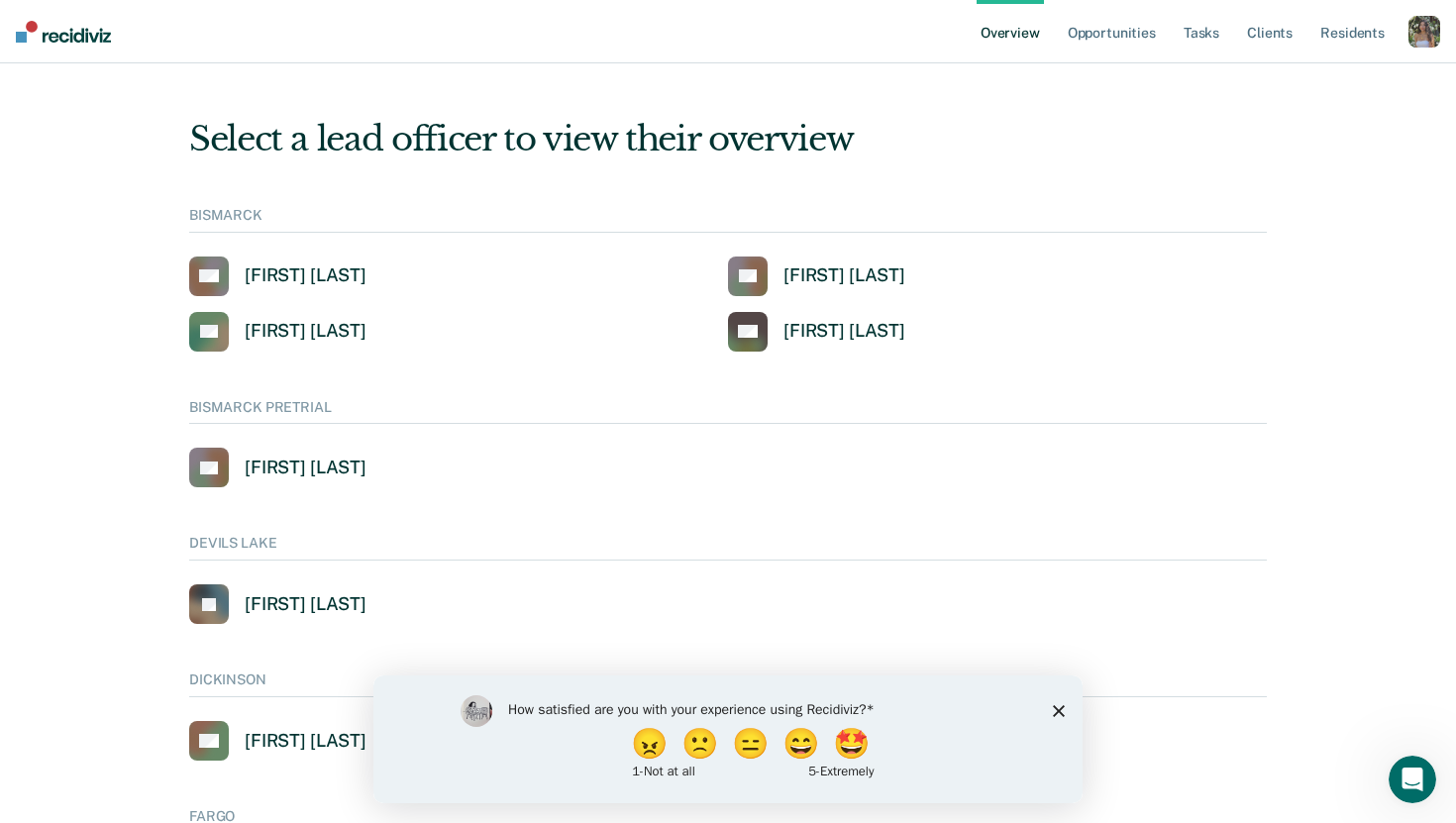 click at bounding box center (1424, 32) 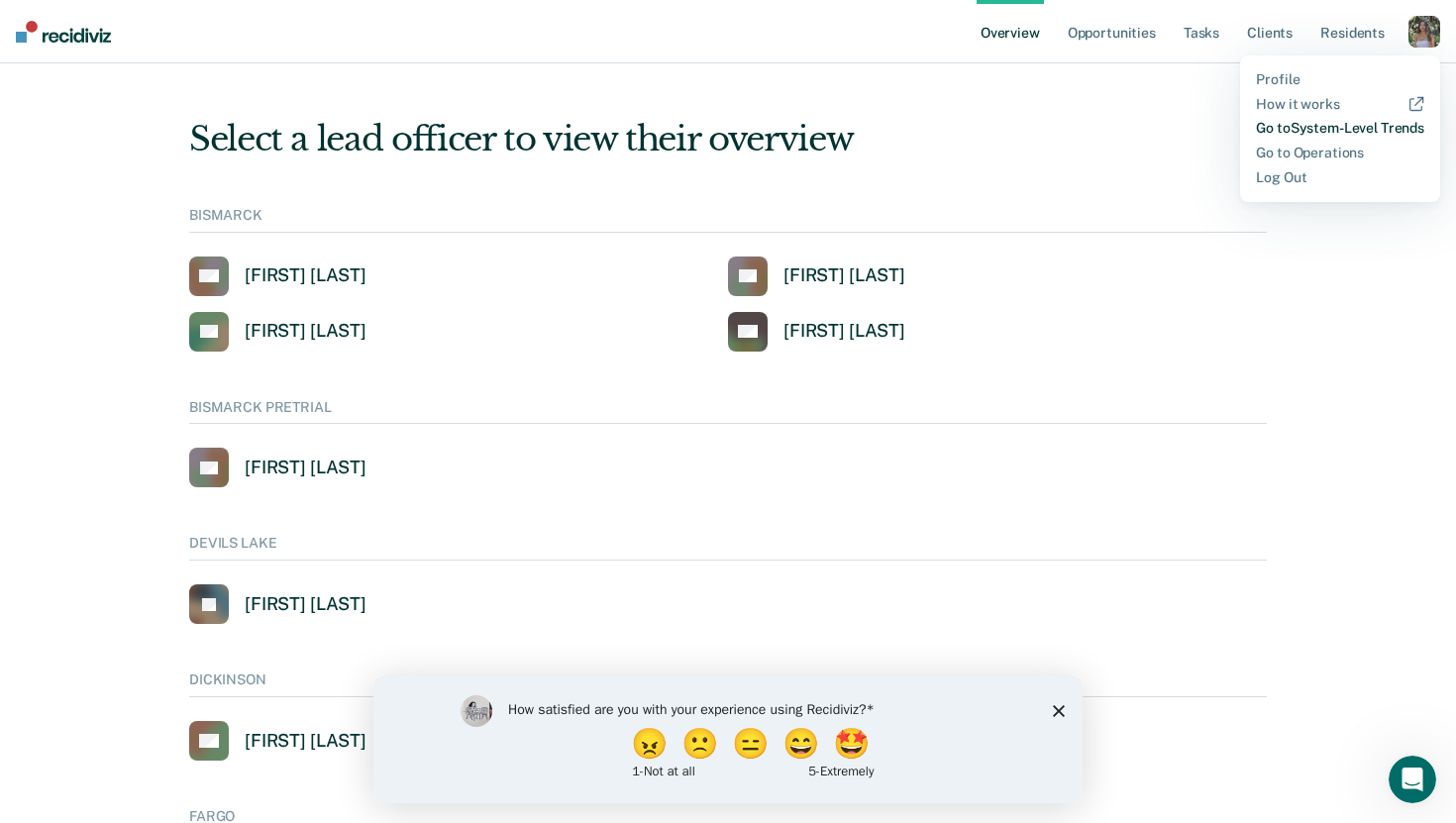 click on "Go to  System-Level Trends" at bounding box center (1340, 128) 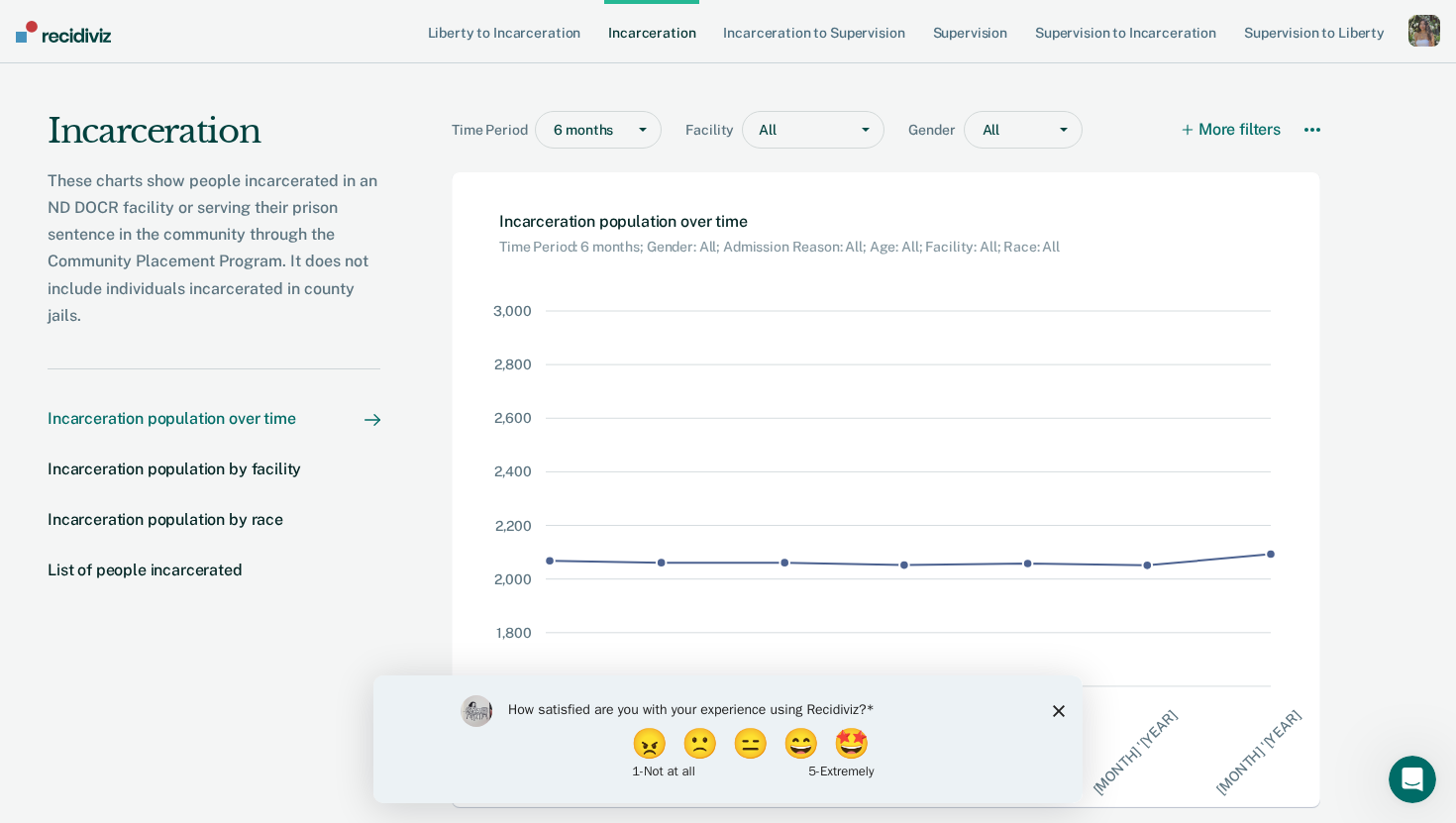 scroll, scrollTop: 93, scrollLeft: 0, axis: vertical 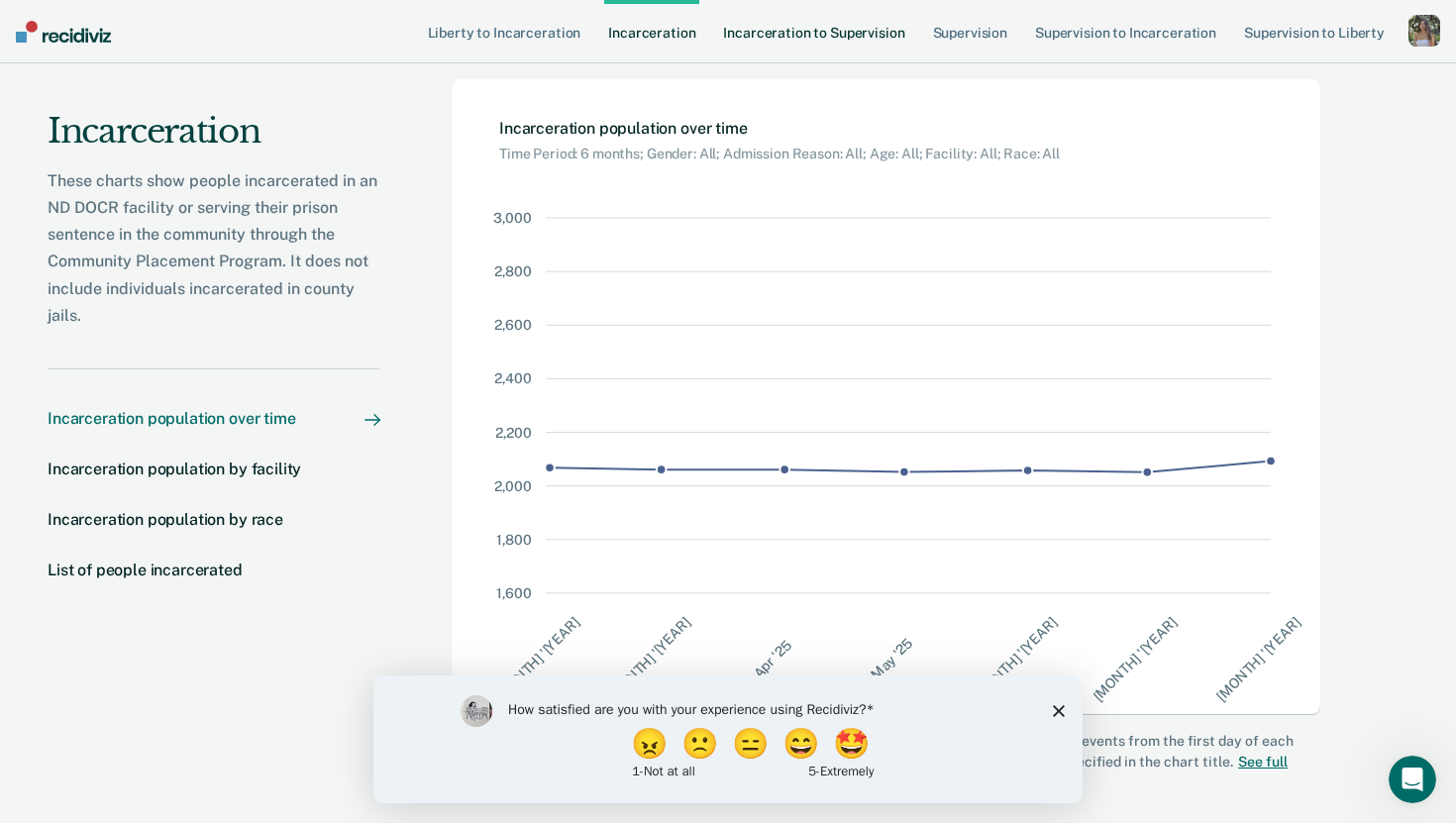 click on "Incarceration to Supervision" at bounding box center [813, 32] 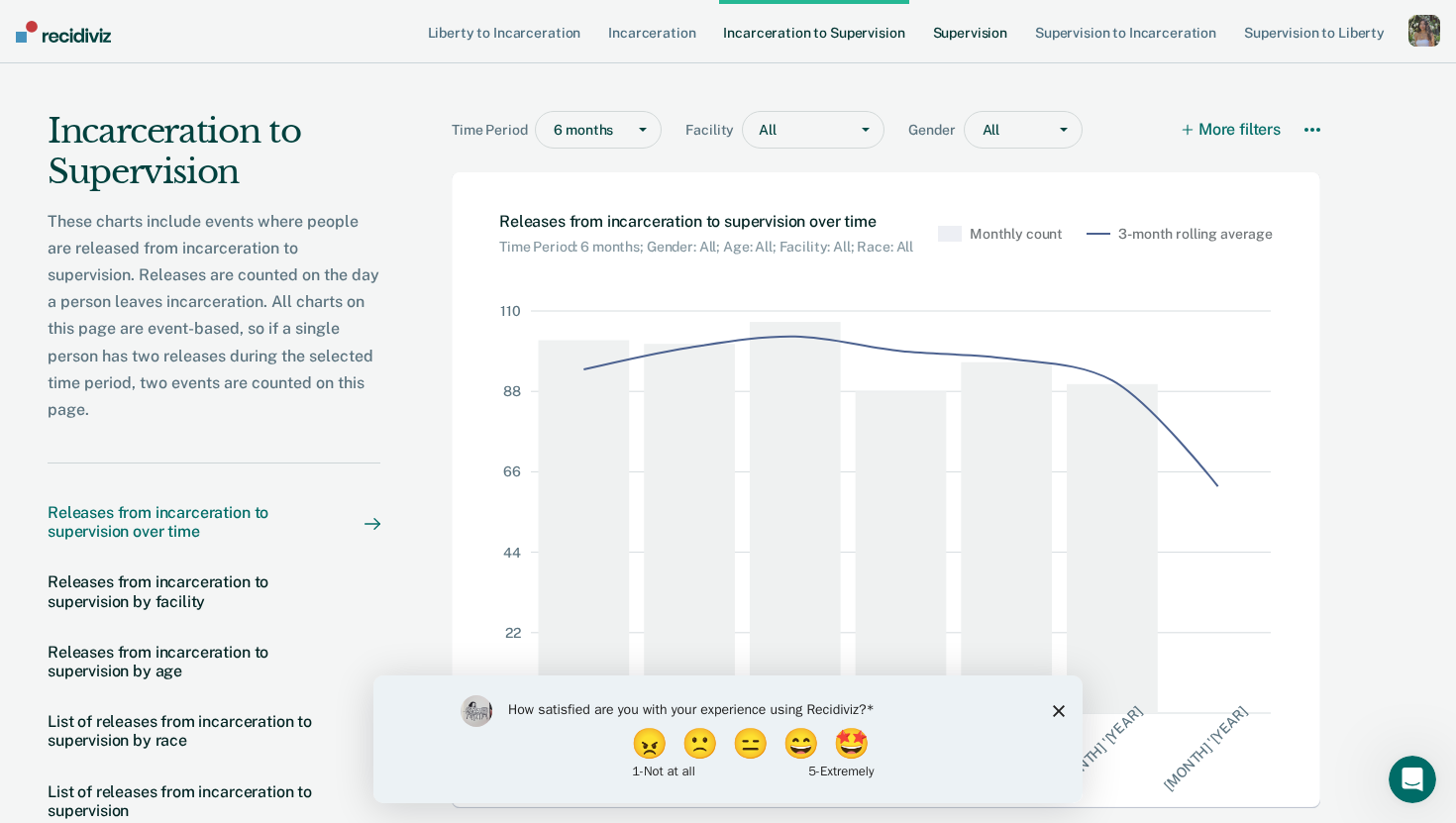 click on "Supervision" at bounding box center [970, 32] 